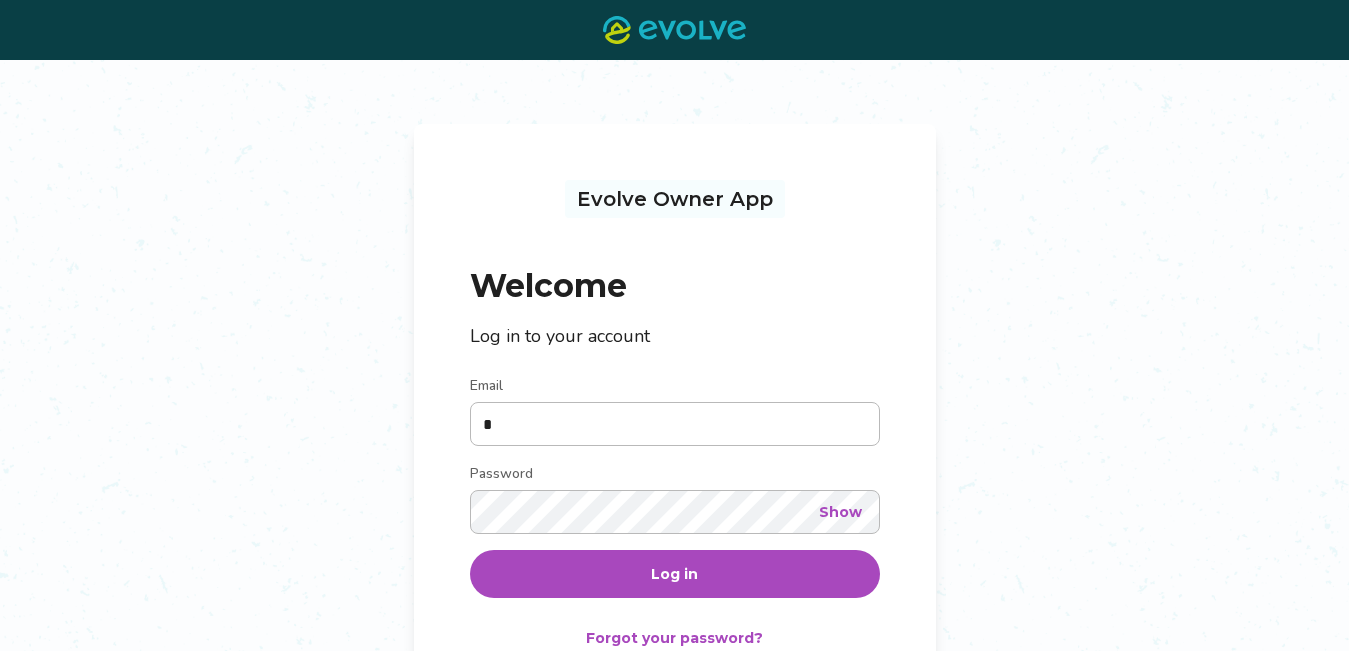 scroll, scrollTop: 0, scrollLeft: 0, axis: both 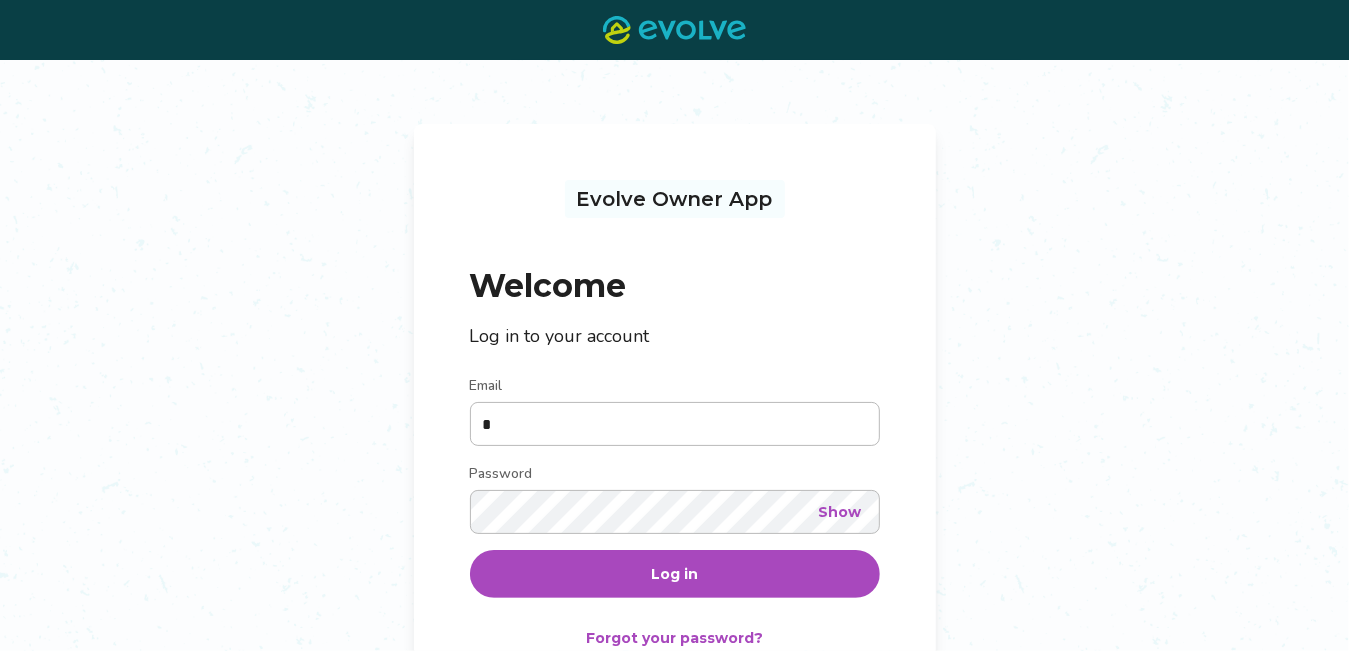 click on "Log in" at bounding box center [675, 574] 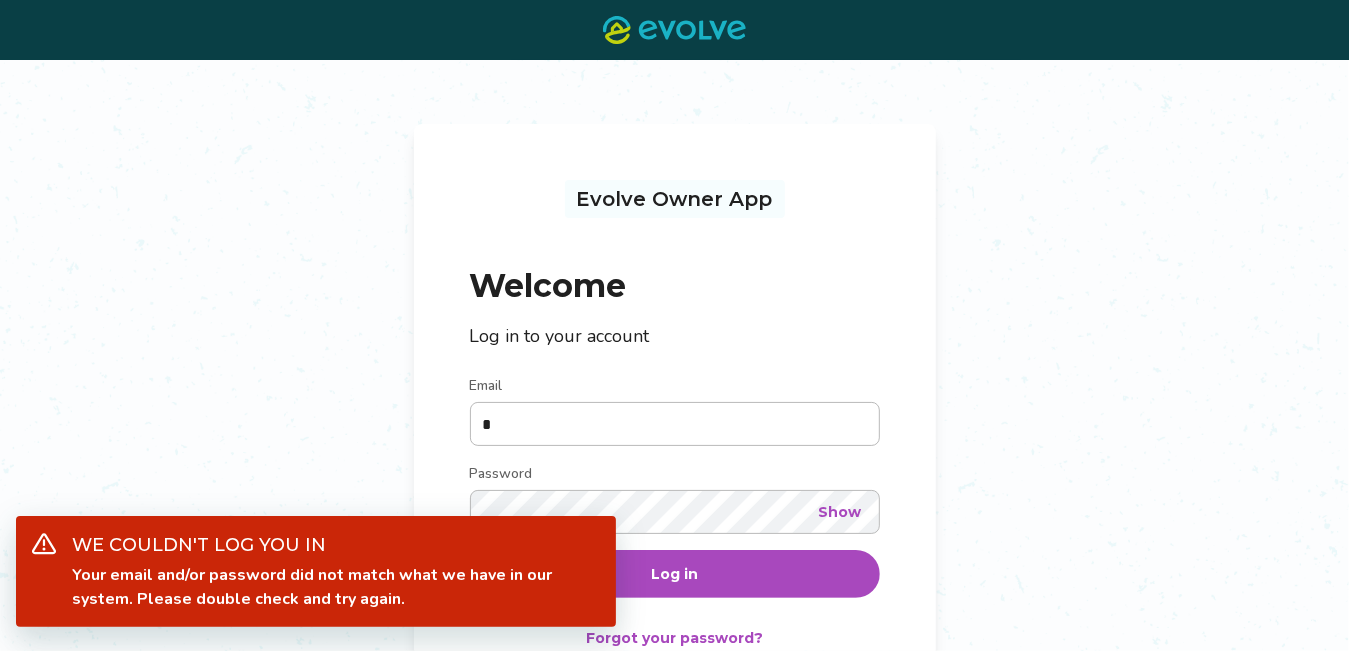 click on "Show" at bounding box center (840, 512) 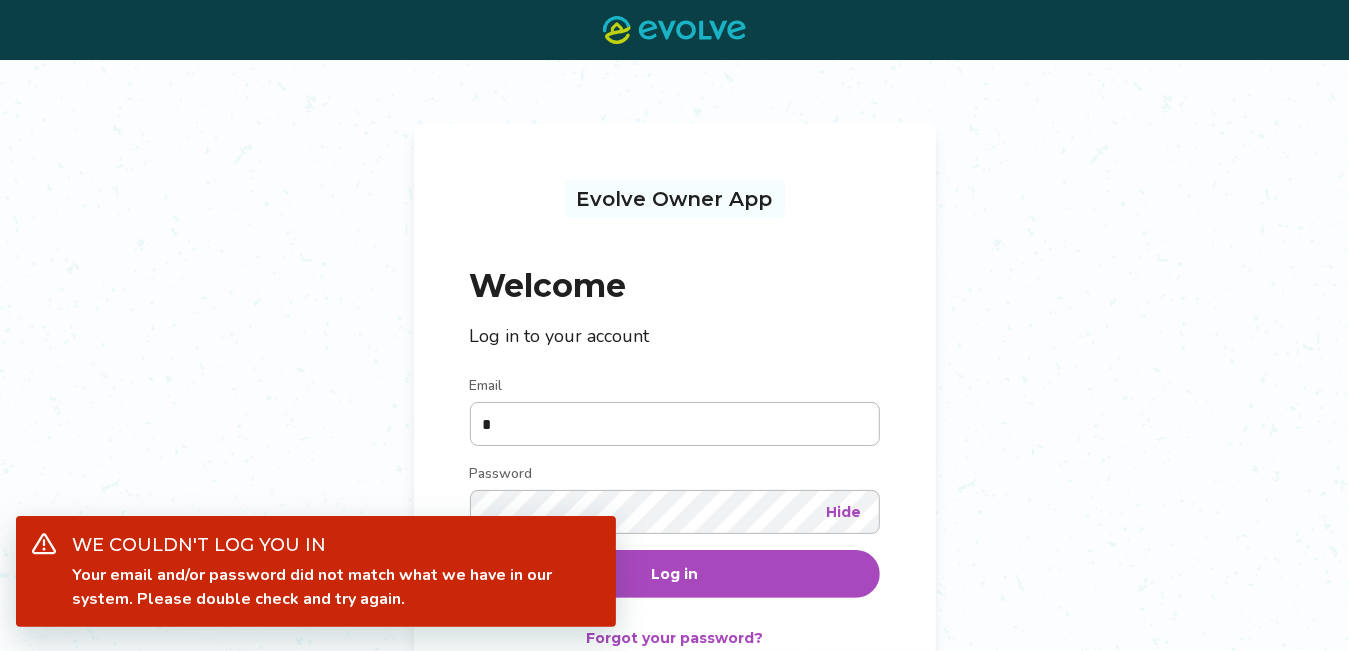 click on "Hide" at bounding box center (844, 512) 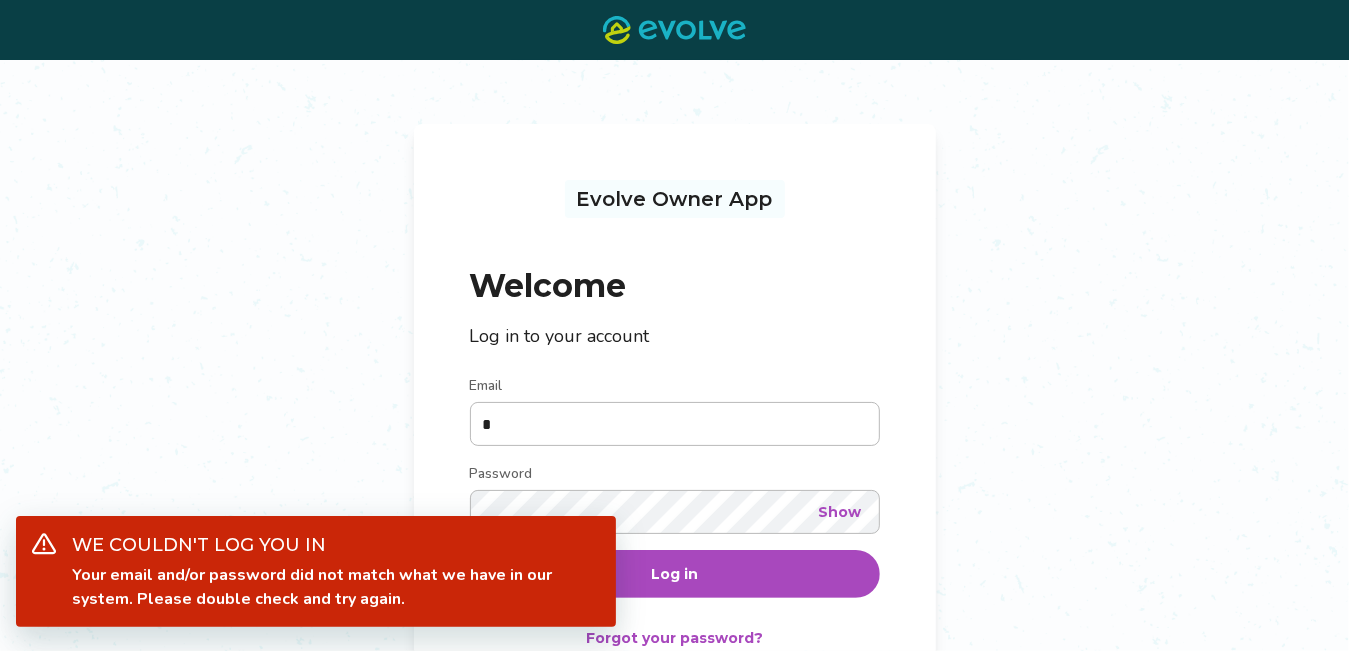click on "We couldn't log you in Your email and/or password did not match what we have in our system. Please double check and try again." at bounding box center (316, 575) 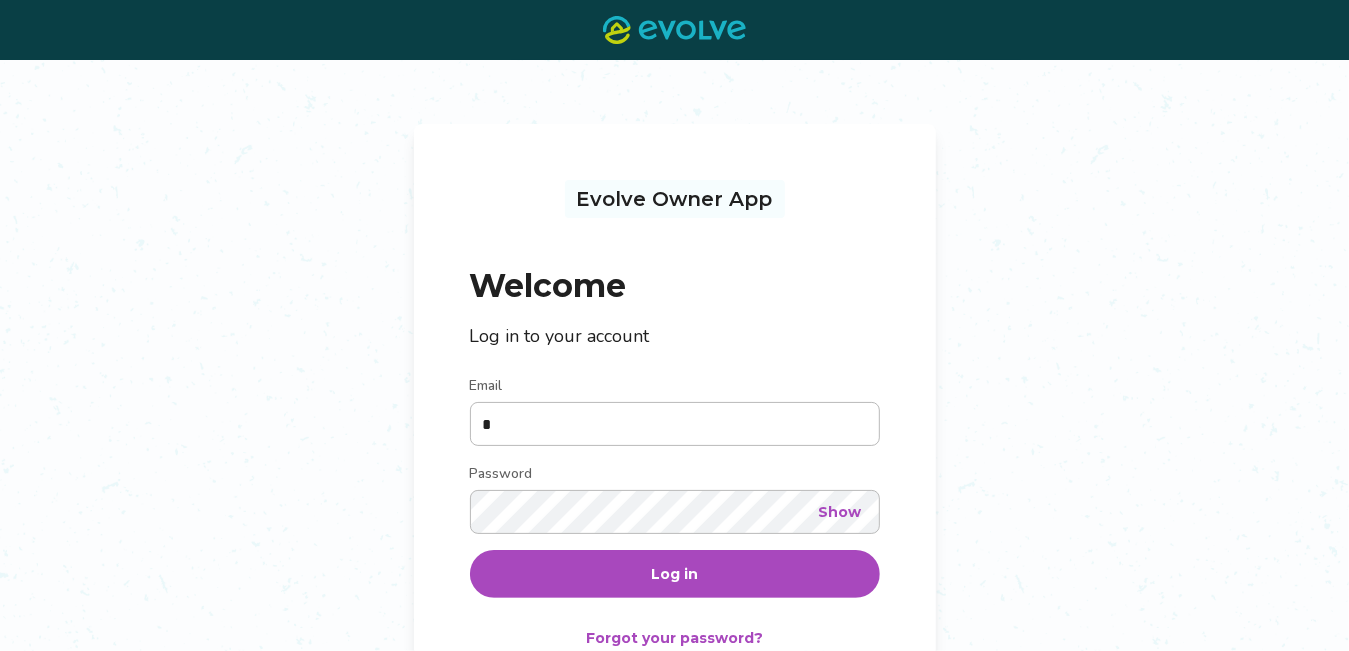 click on "Log in" at bounding box center [674, 574] 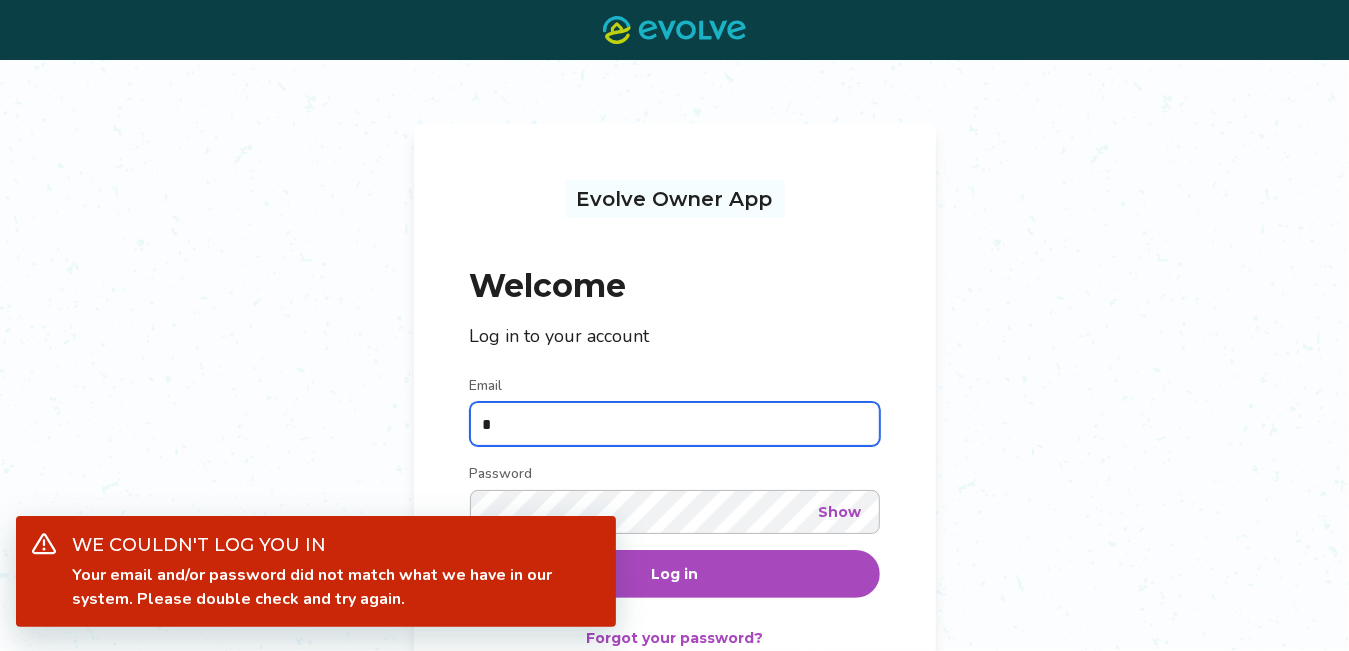 click on "*" at bounding box center (675, 424) 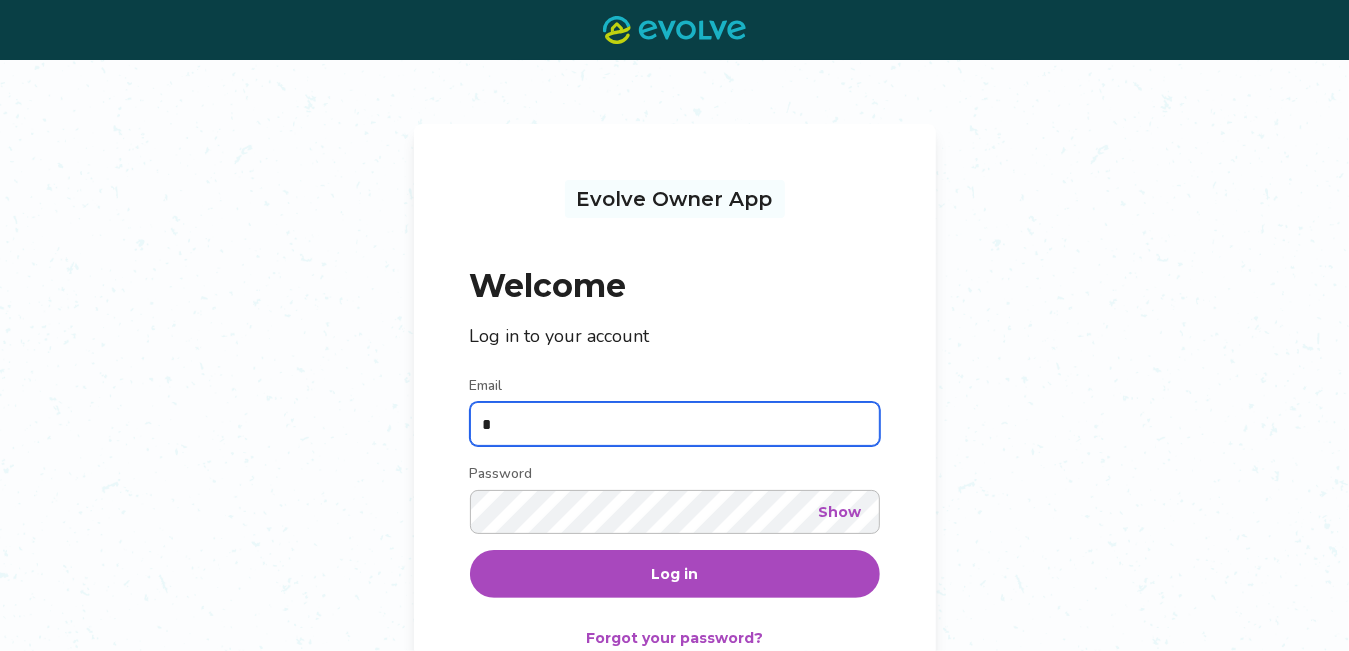 type on "**********" 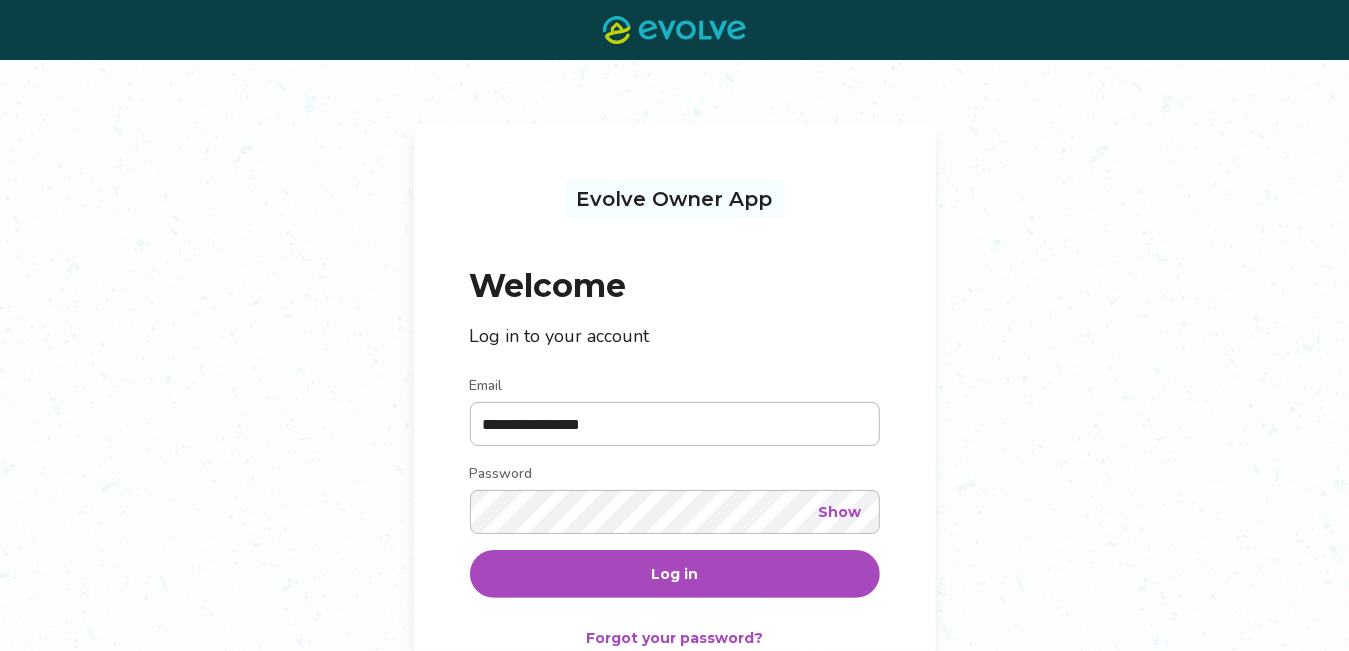 click on "Log in" at bounding box center (675, 574) 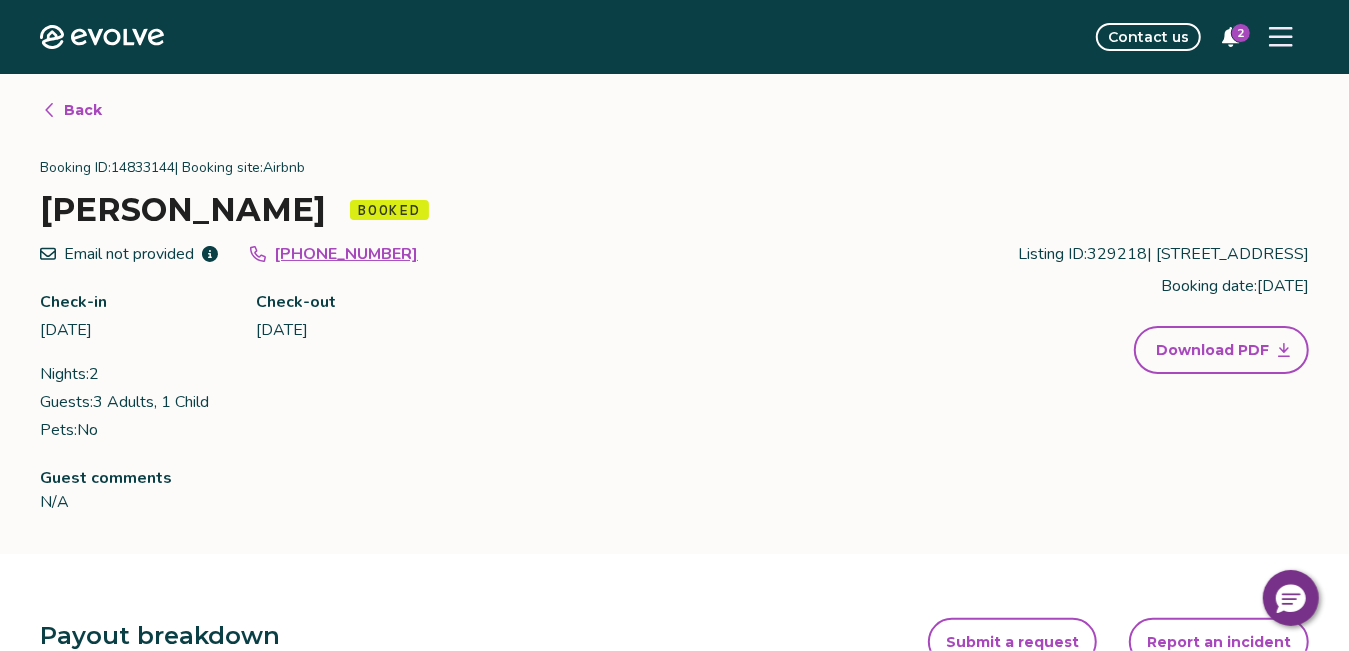 drag, startPoint x: 314, startPoint y: 252, endPoint x: 257, endPoint y: 384, distance: 143.78108 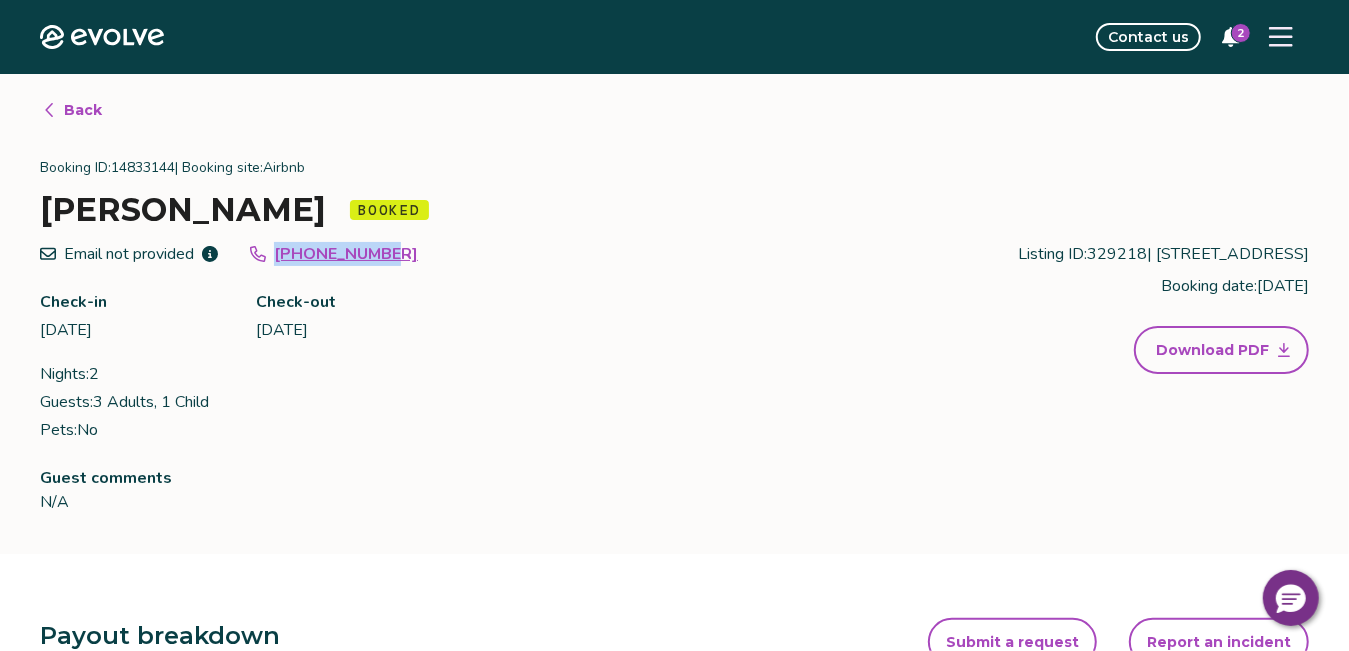 drag, startPoint x: 430, startPoint y: 266, endPoint x: 282, endPoint y: 246, distance: 149.34523 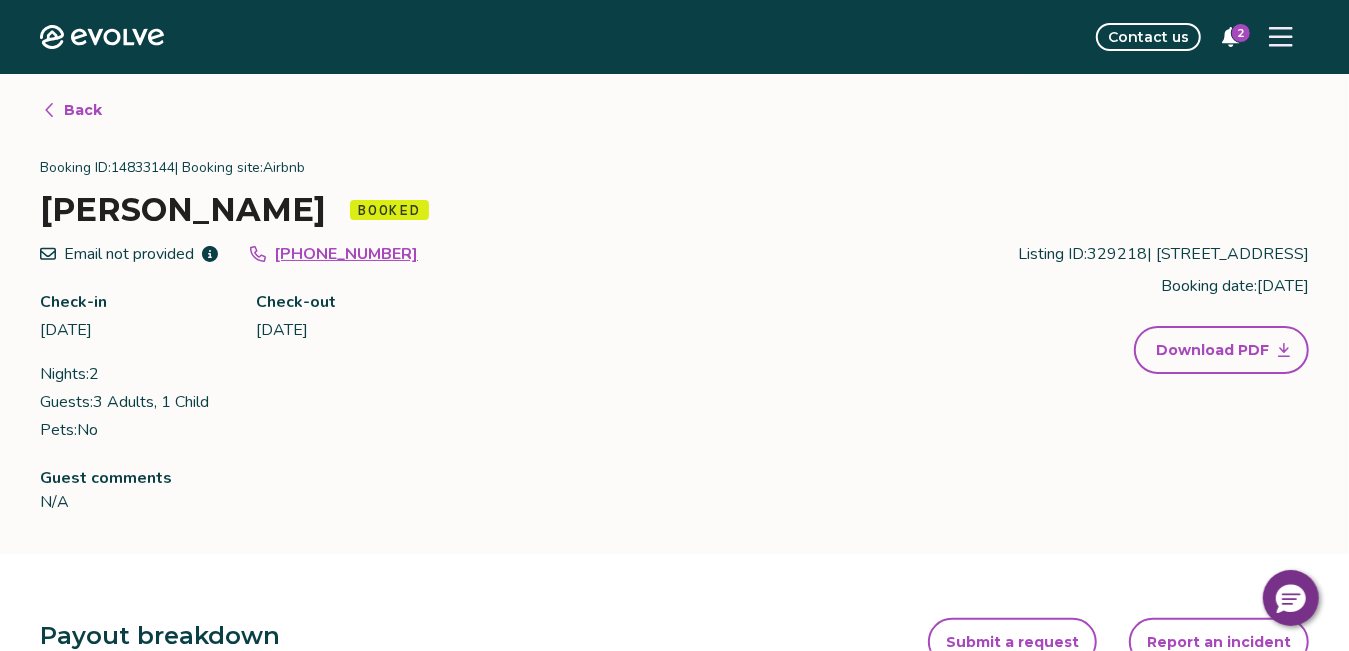 click on "Payout breakdown Your payout is $459.41 Base rates and fees $481.12 Evolve management fee -$48.11 Your tax responsibility $26.40 Your payout $459.41 It may take 5-9 business days for payouts to appear in your bank account after a guest checks in." at bounding box center [389, 818] 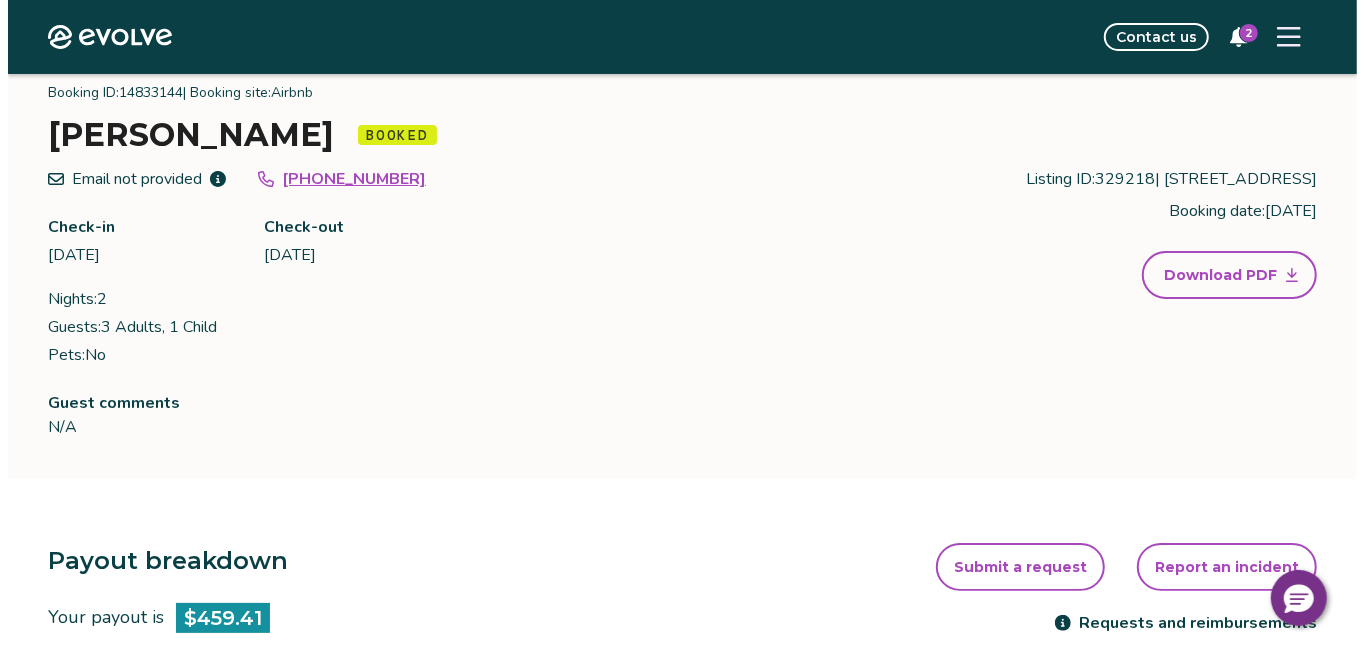 scroll, scrollTop: 0, scrollLeft: 0, axis: both 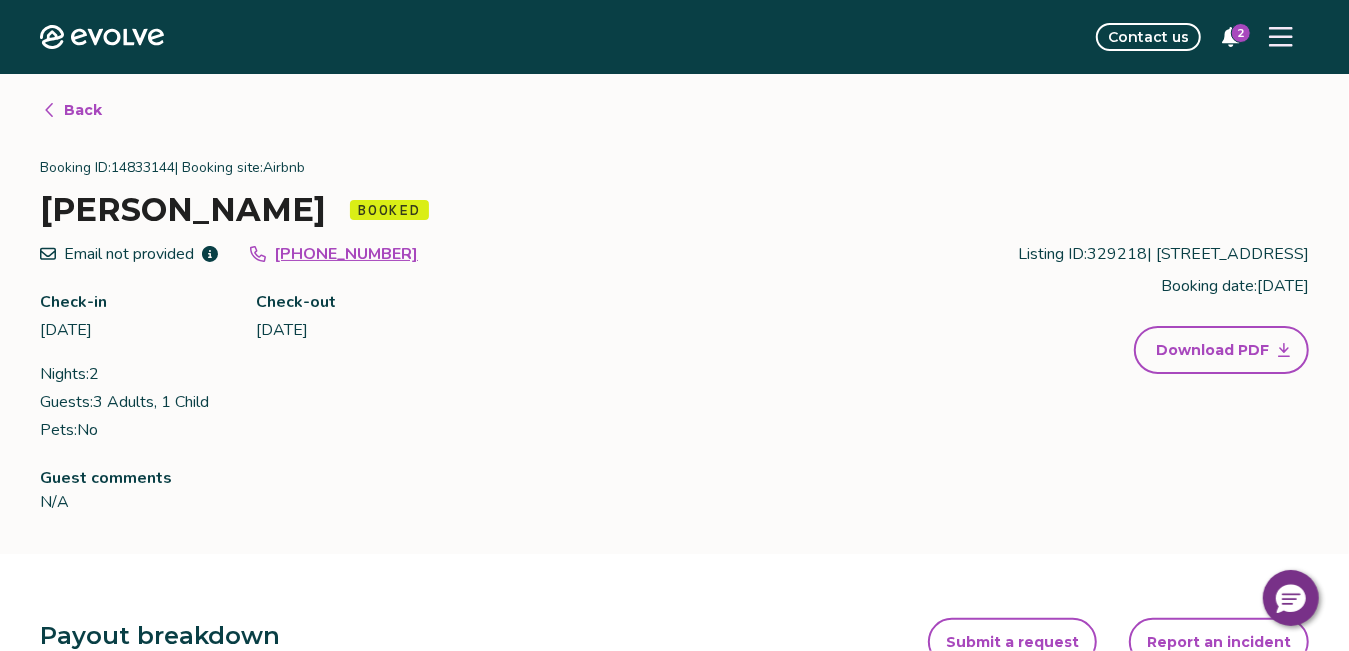 click 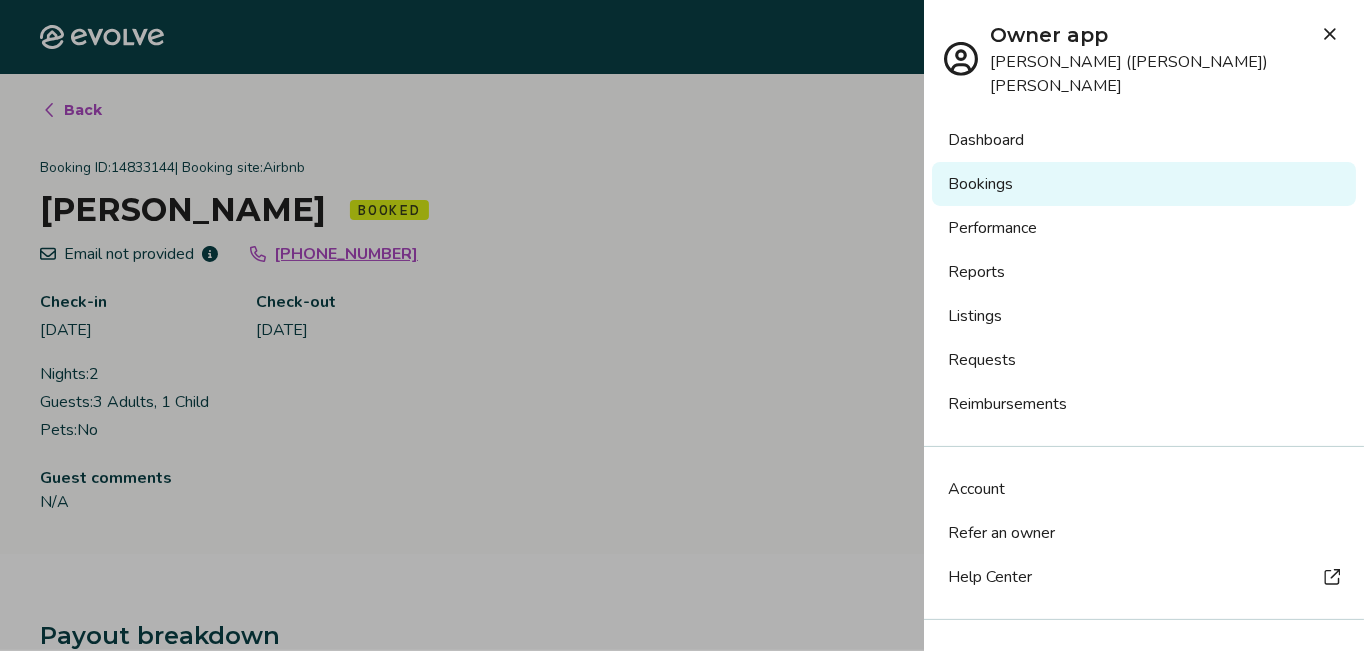 click on "Dashboard" at bounding box center (1144, 140) 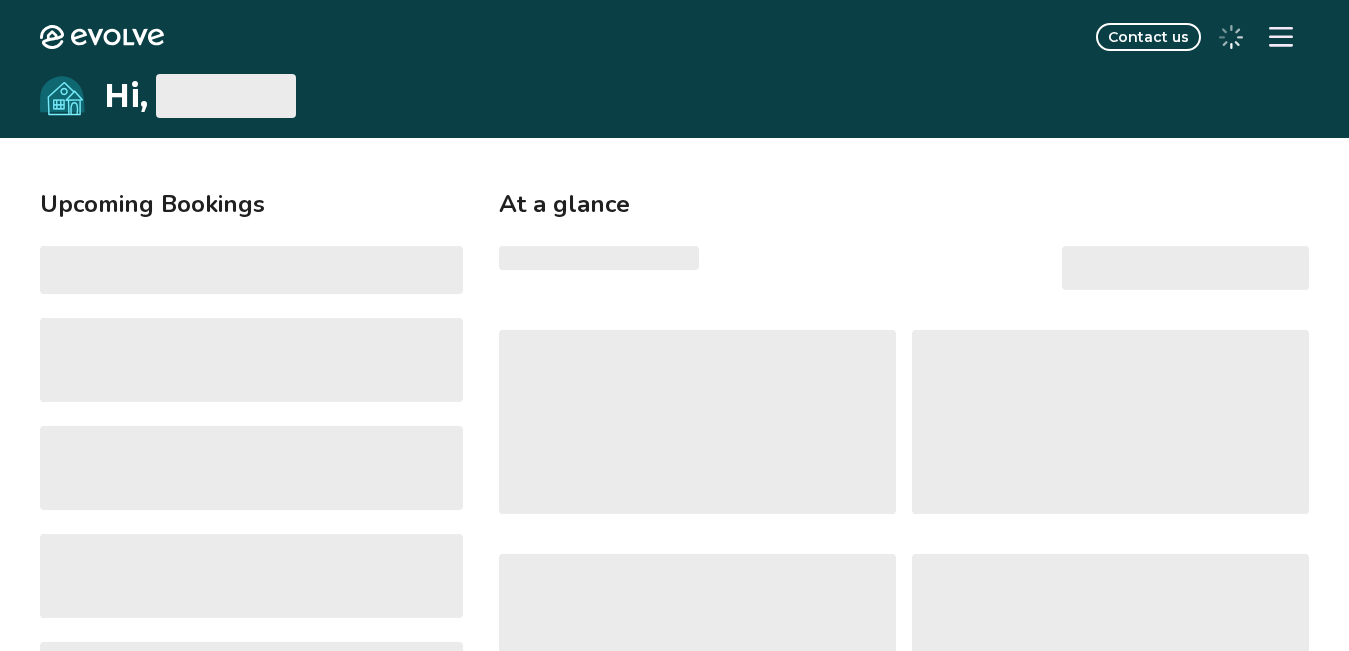 scroll, scrollTop: 0, scrollLeft: 0, axis: both 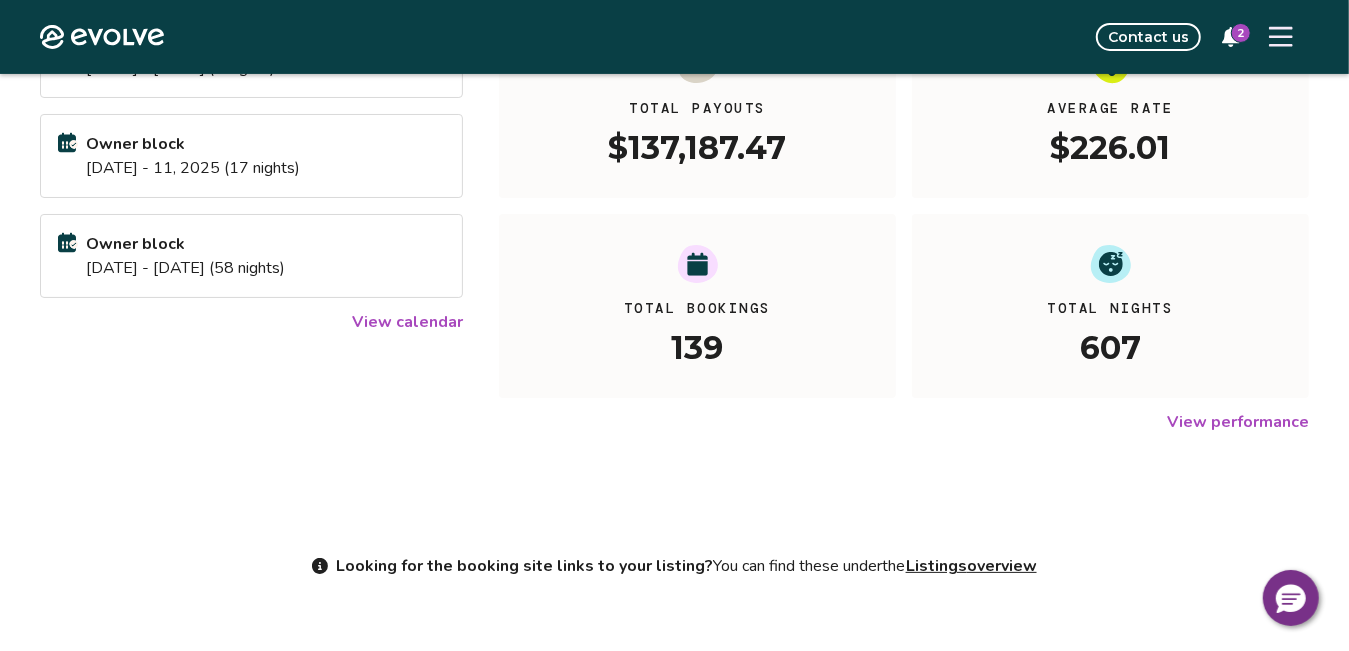 click on "View calendar" at bounding box center [407, 322] 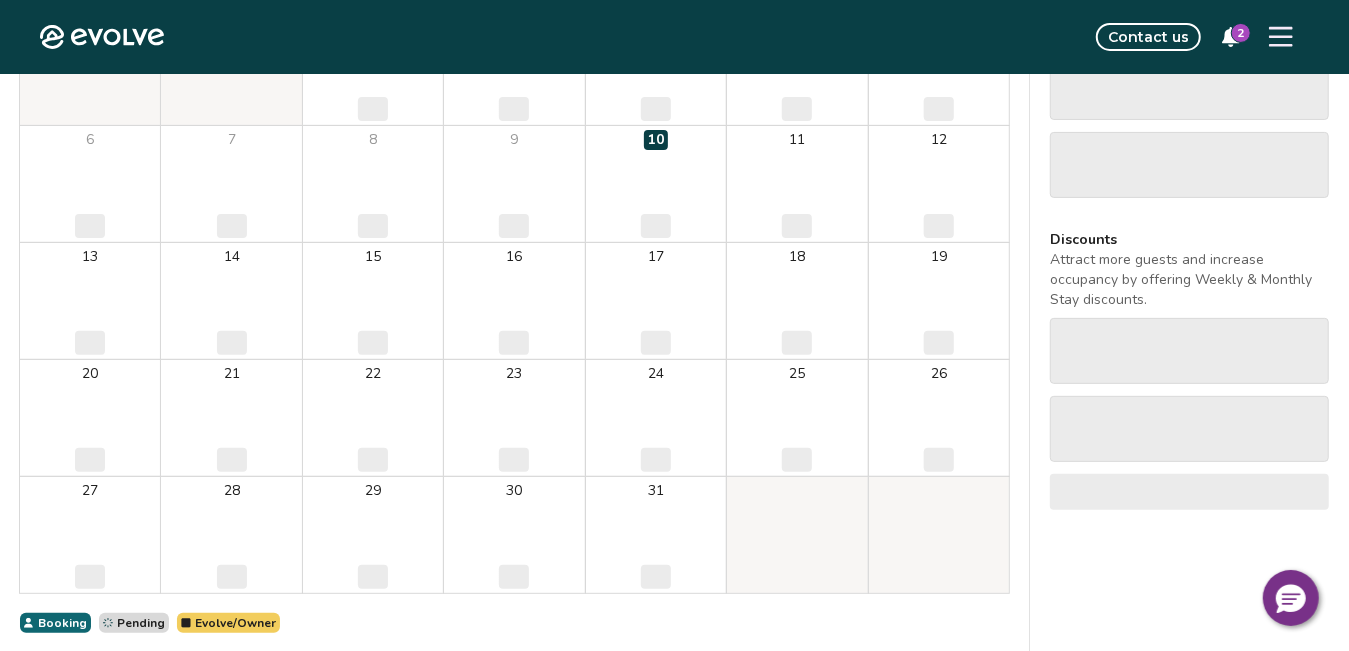 scroll, scrollTop: 0, scrollLeft: 0, axis: both 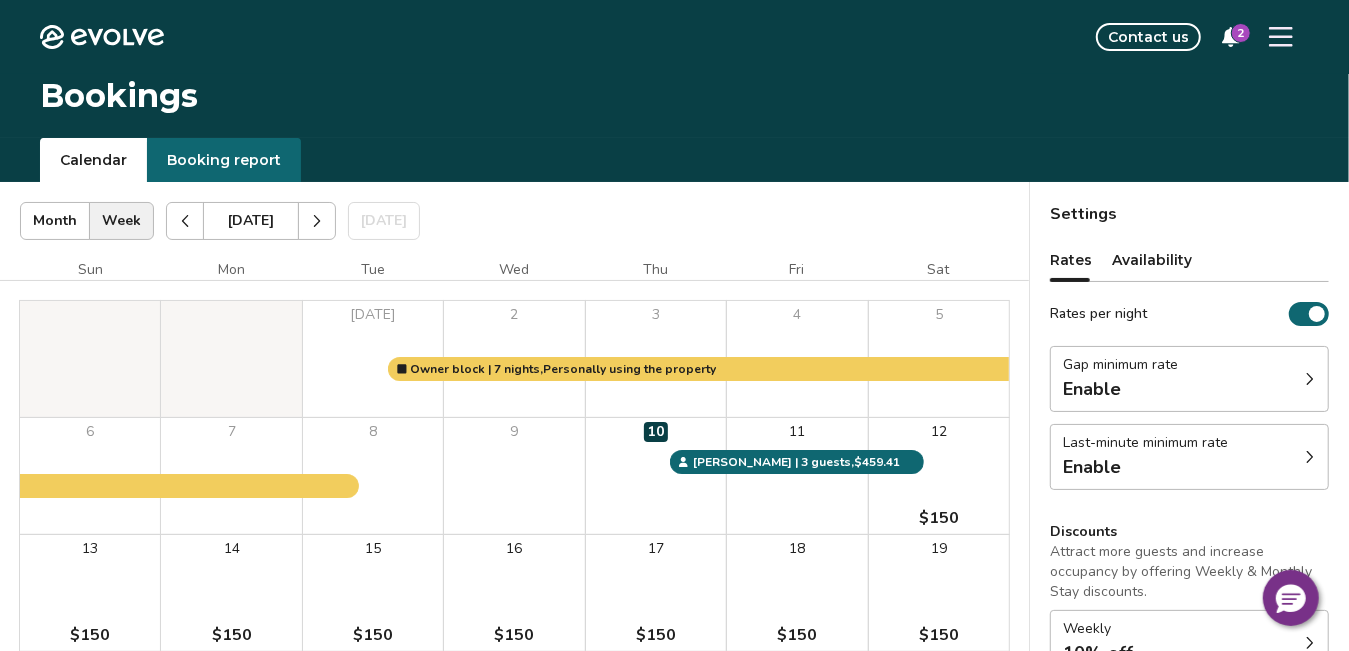 click at bounding box center [317, 221] 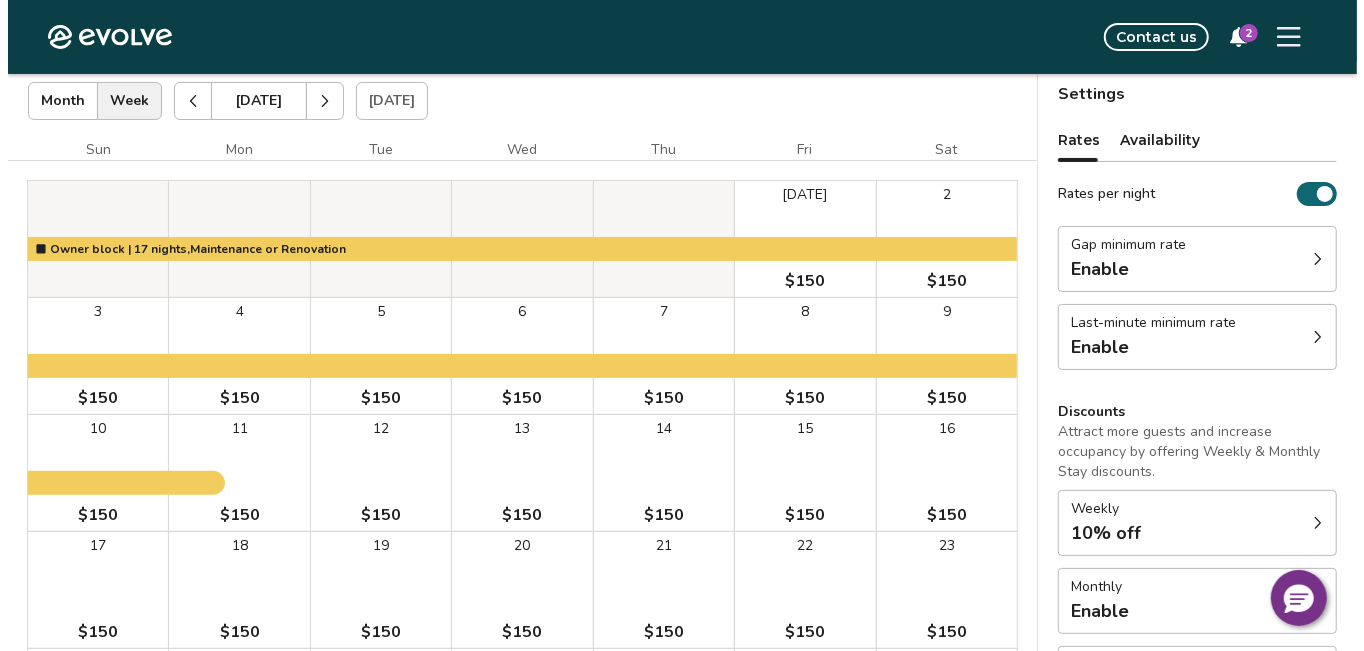 scroll, scrollTop: 0, scrollLeft: 0, axis: both 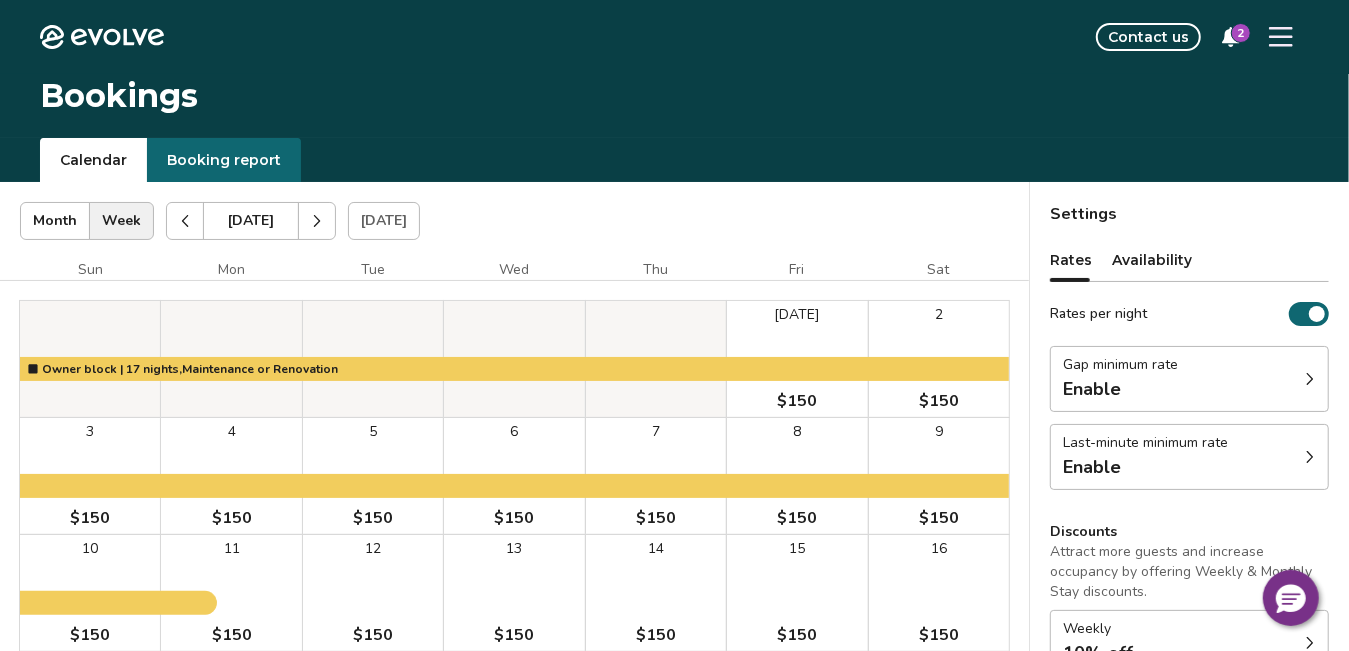 click 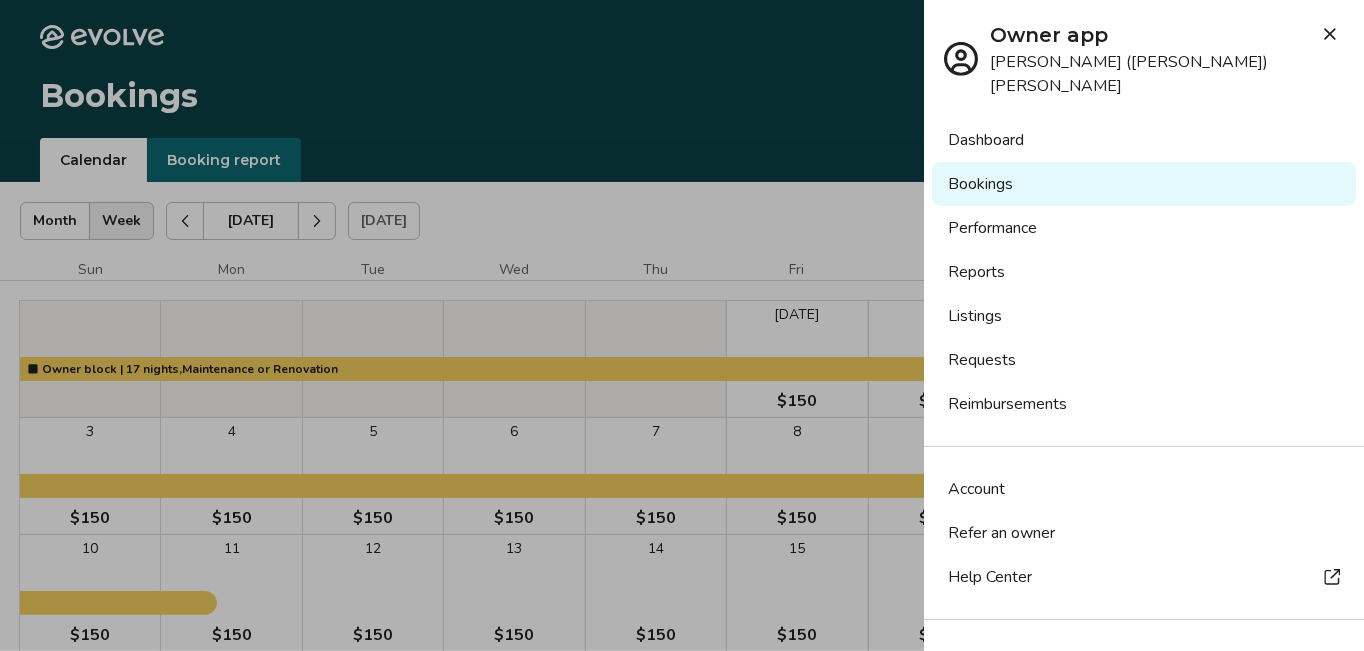 click on "Dashboard" at bounding box center [1144, 140] 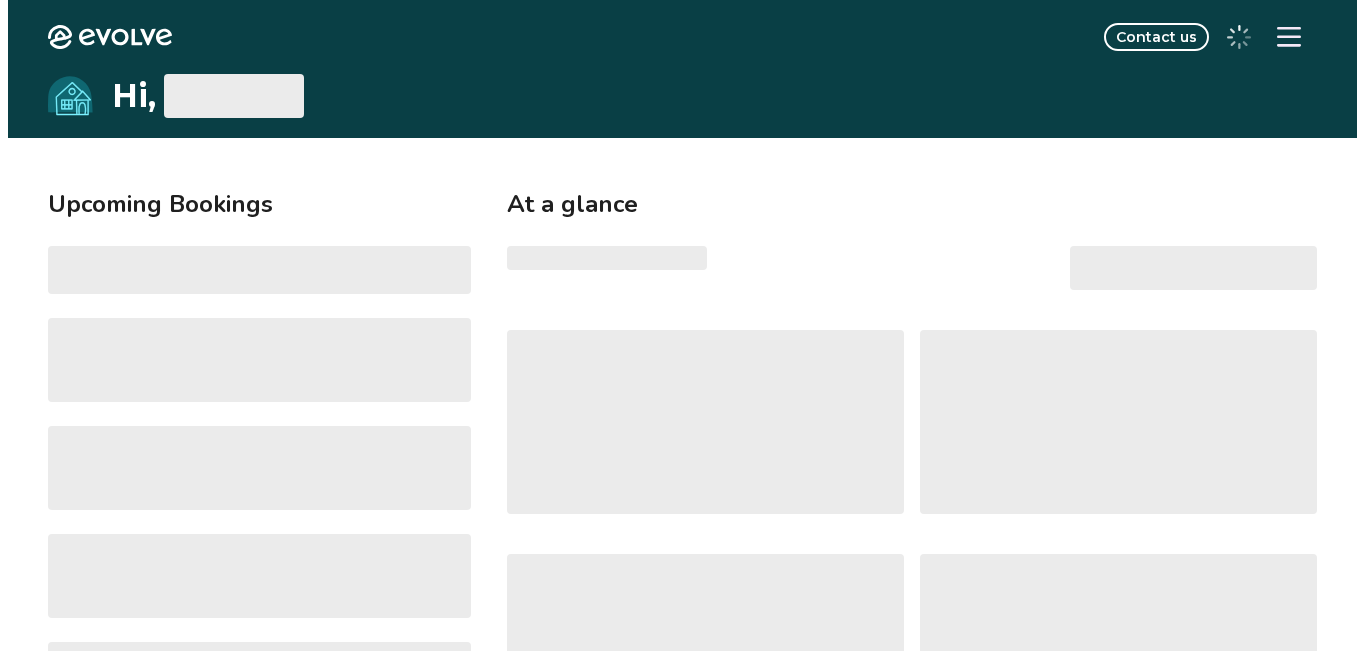 scroll, scrollTop: 0, scrollLeft: 0, axis: both 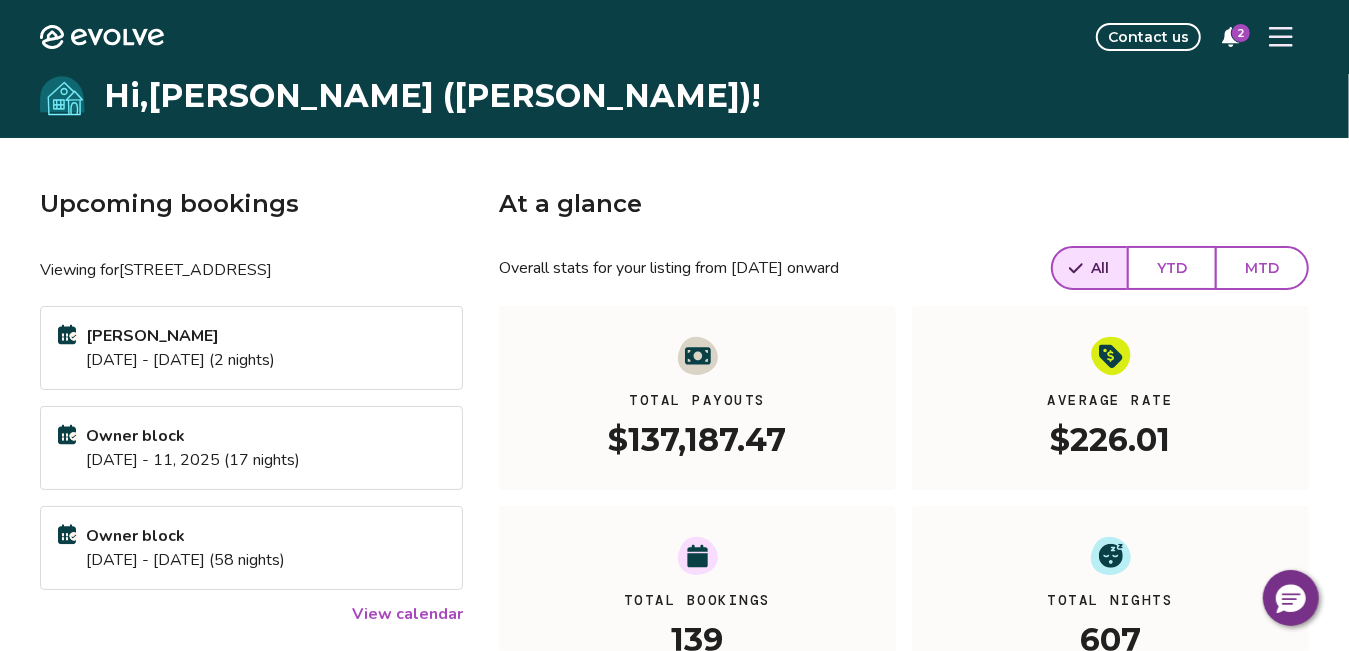click 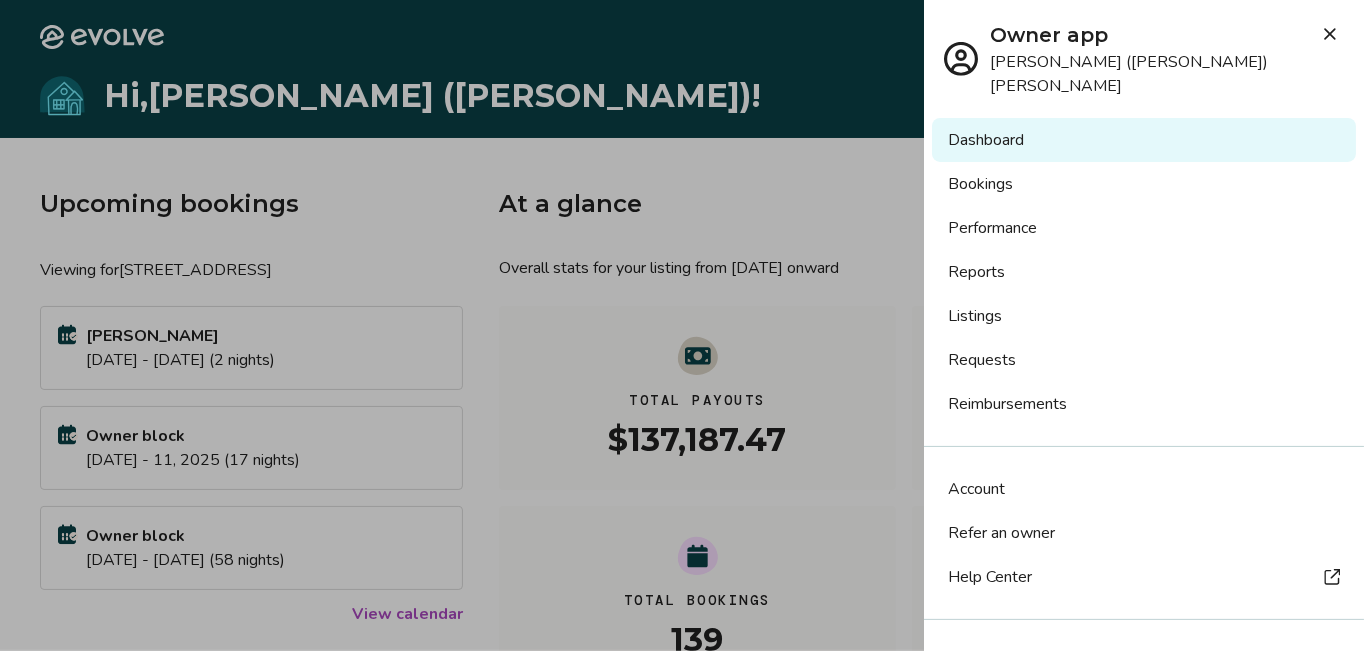 click on "Reports" at bounding box center (1144, 272) 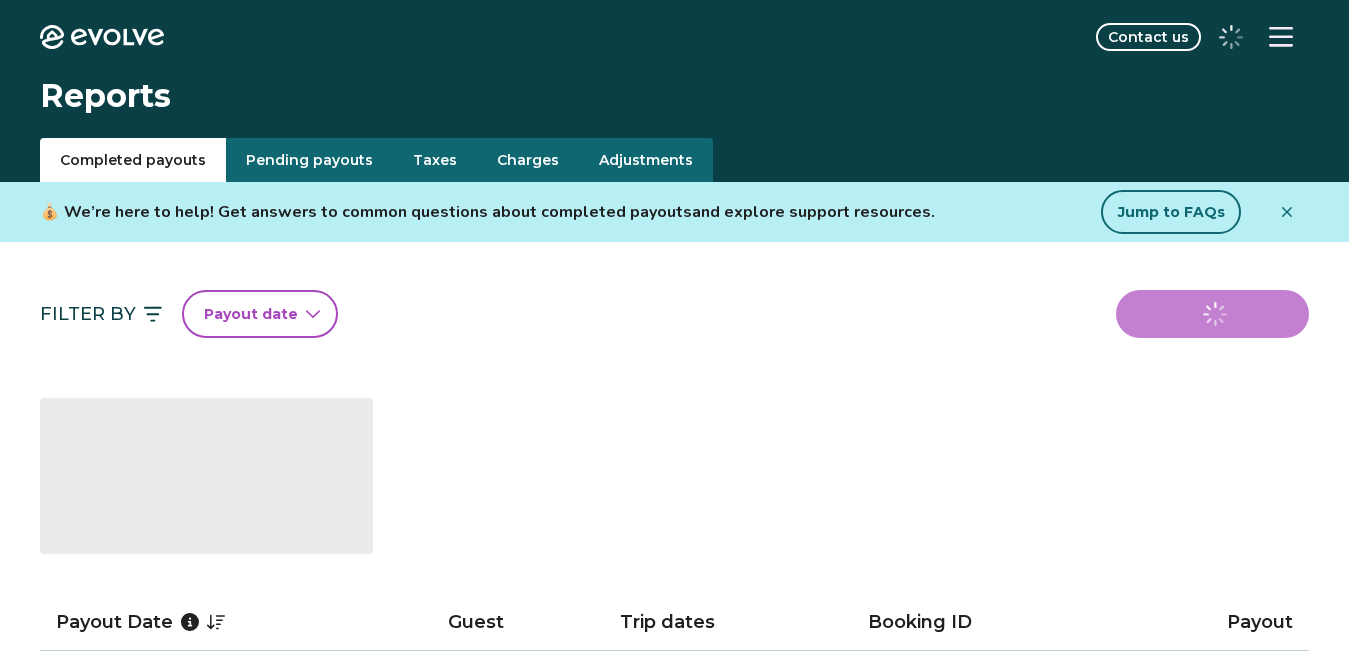 scroll, scrollTop: 0, scrollLeft: 0, axis: both 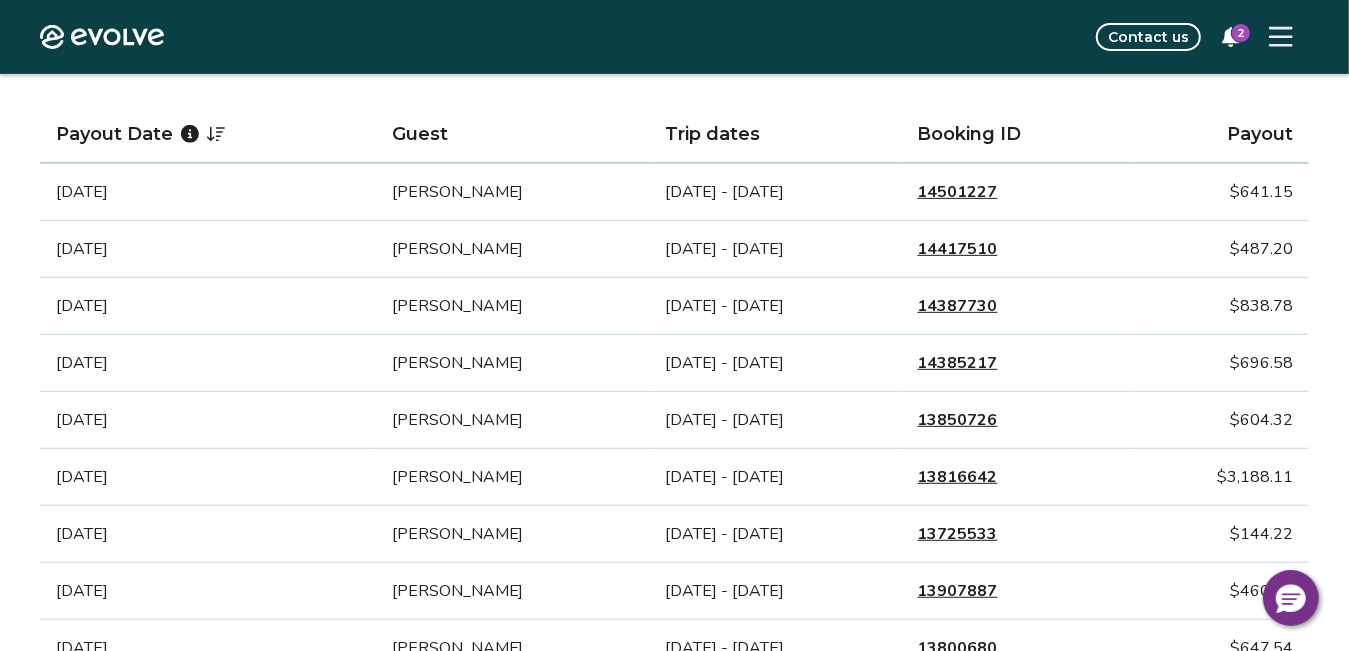 click 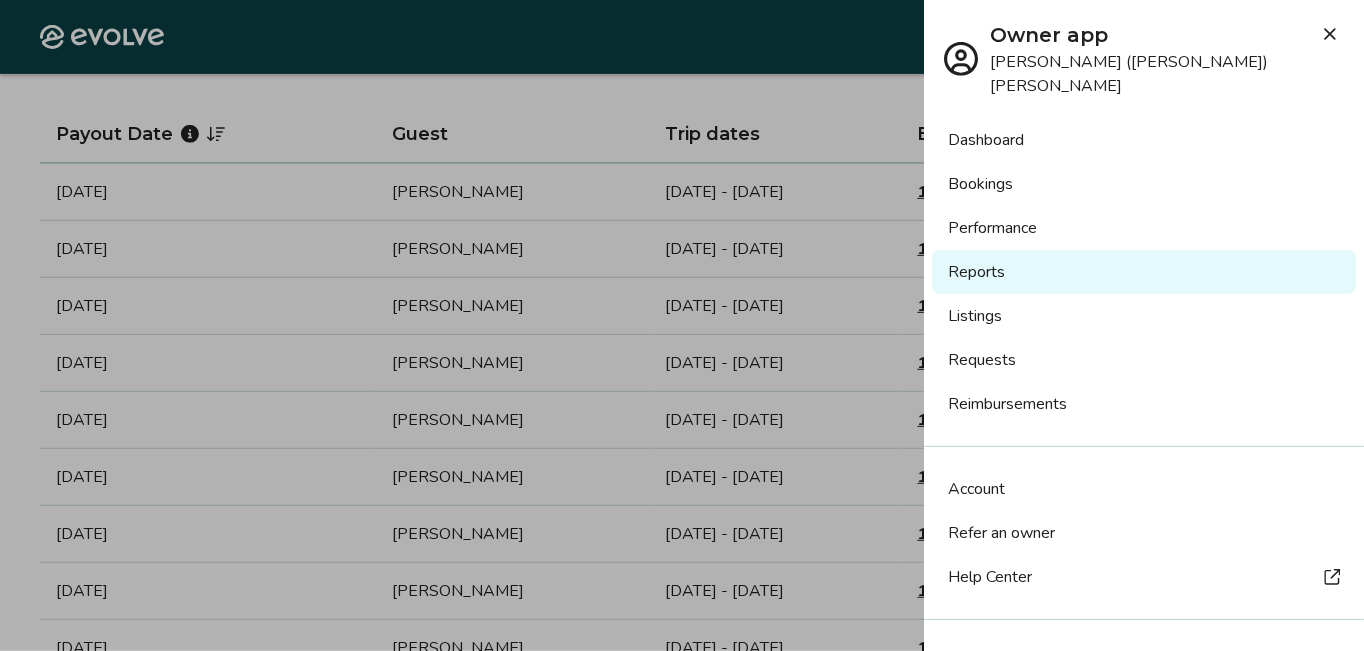 click on "Log out" at bounding box center [975, 662] 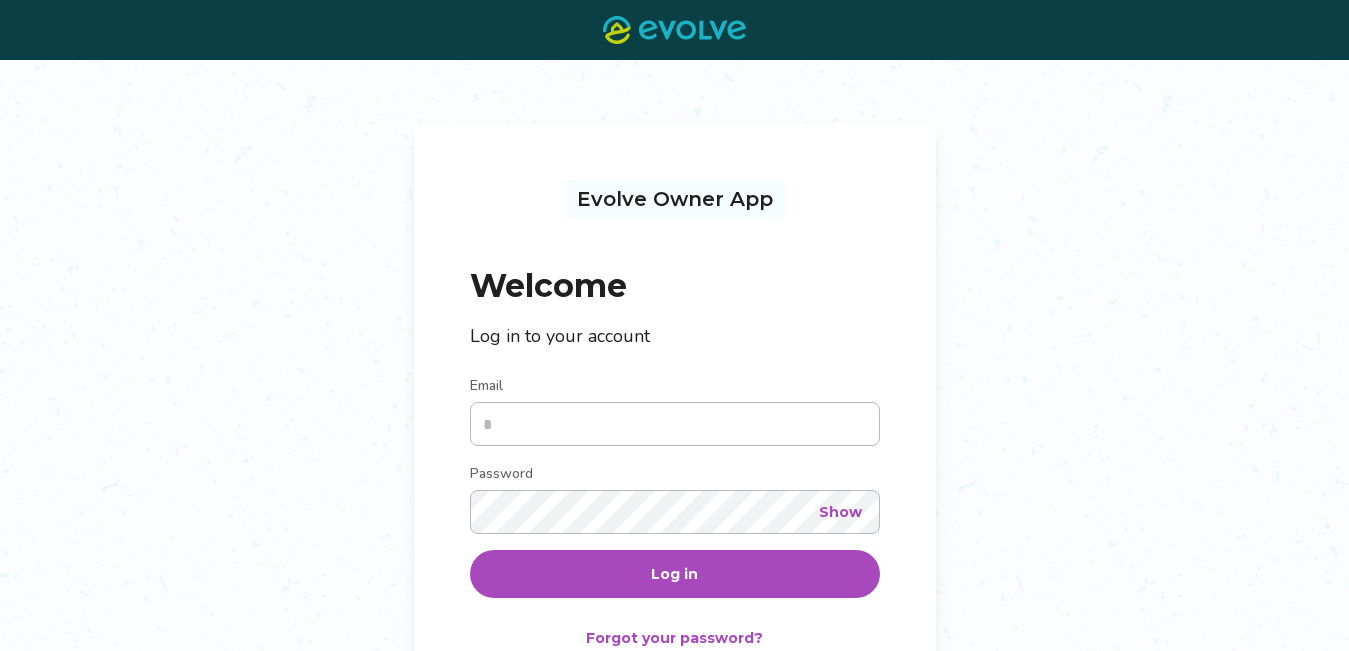 scroll, scrollTop: 0, scrollLeft: 0, axis: both 